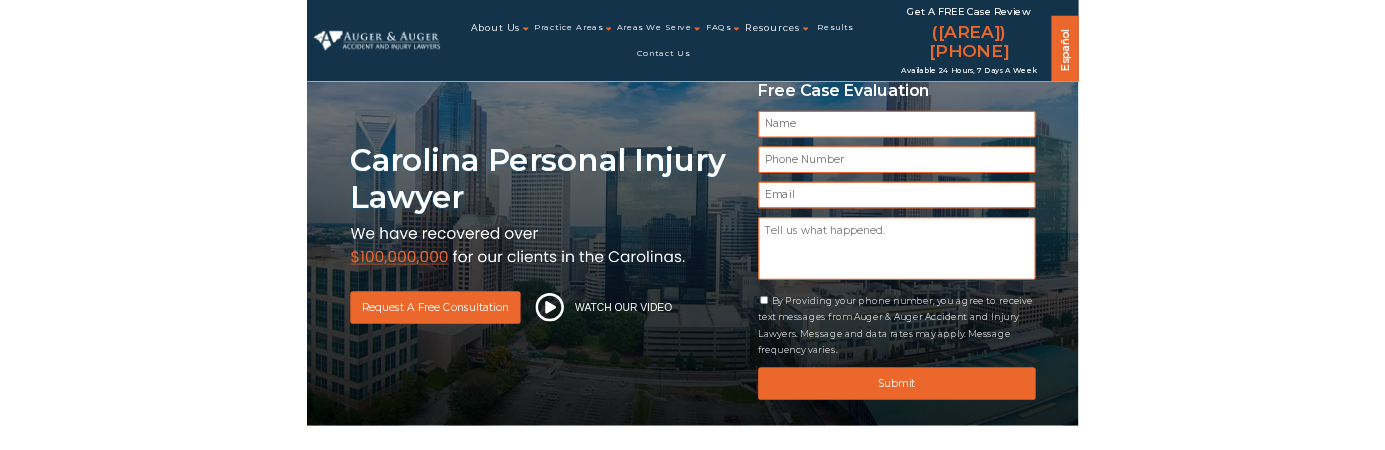 scroll, scrollTop: 0, scrollLeft: 0, axis: both 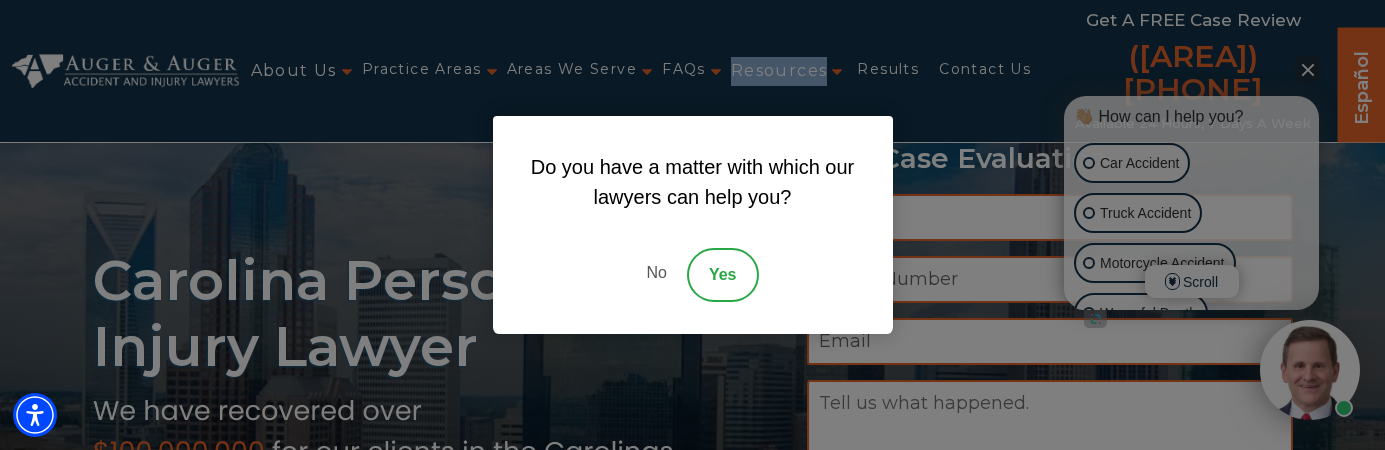 click on "No" at bounding box center (656, 275) 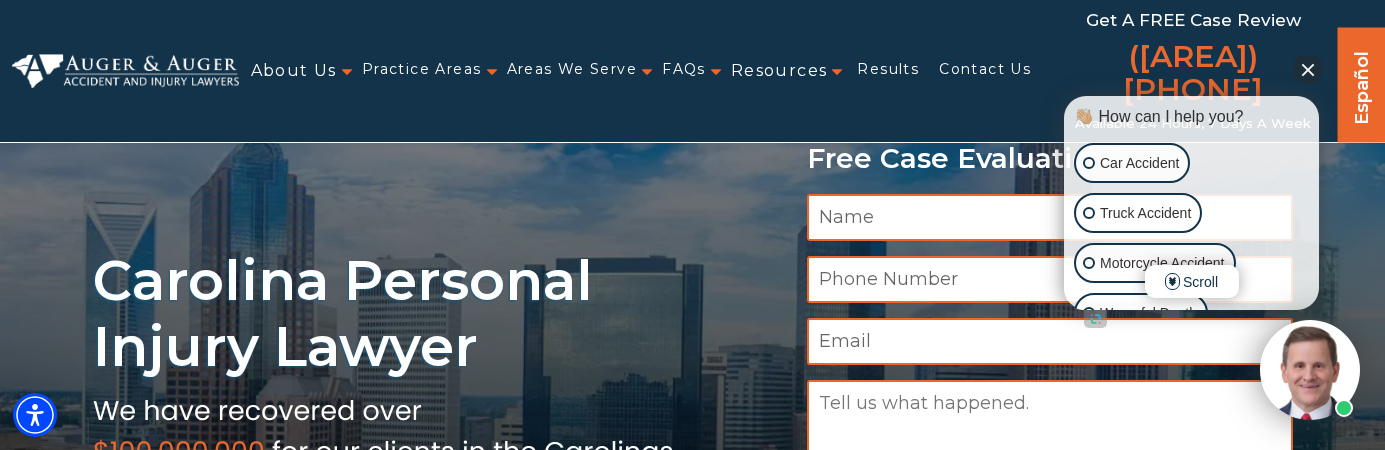 click on "Carolina Personal Injury Lawyer         Request a Free Consultation            Watch Our Video           Free Case Evaluation          " * " indicates required fields     Name * Phone Number * Email *     Message Consent   By Providing your phone number, you agree to receive text messages from Auger & Auger Accident and Injury Lawyers. Message and data rates may apply. Message frequency varies. This field is hidden when viewing the form website_page https://www.augerlaw.com/ This field is hidden when viewing the form referrer_URL https://www.augerlaw.com/     Submit                           Δ" at bounding box center [692, 372] 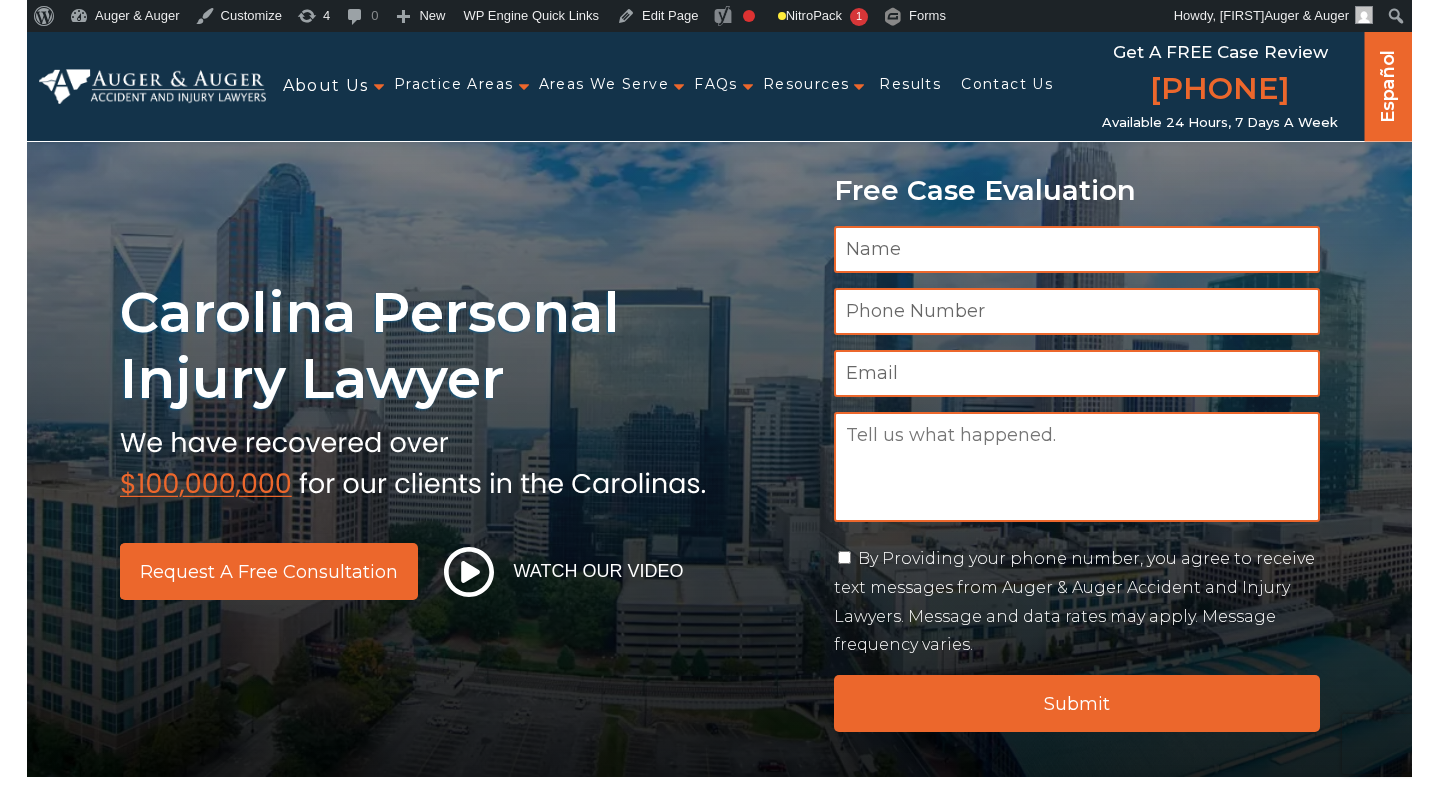 scroll, scrollTop: 0, scrollLeft: 0, axis: both 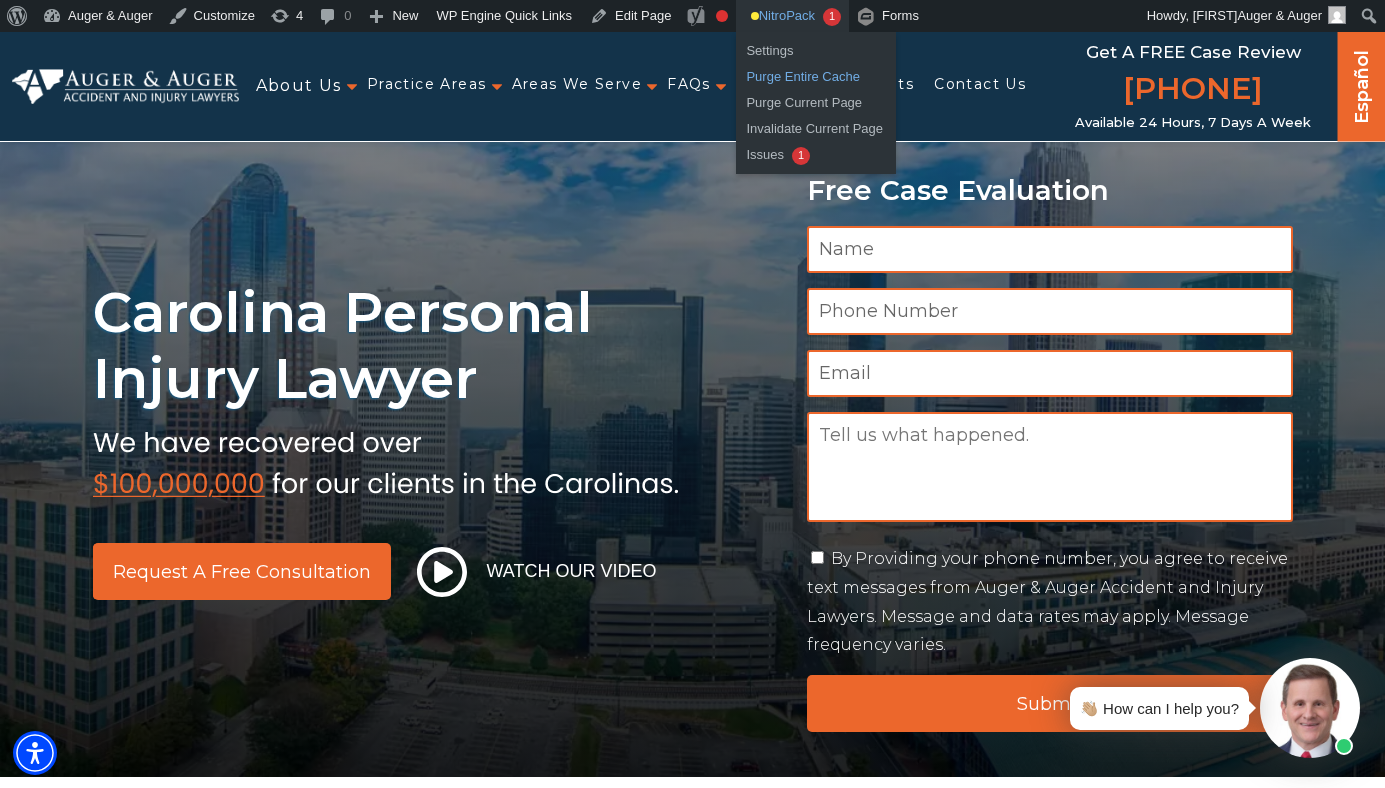 click on "Purge Entire Cache" at bounding box center (816, 77) 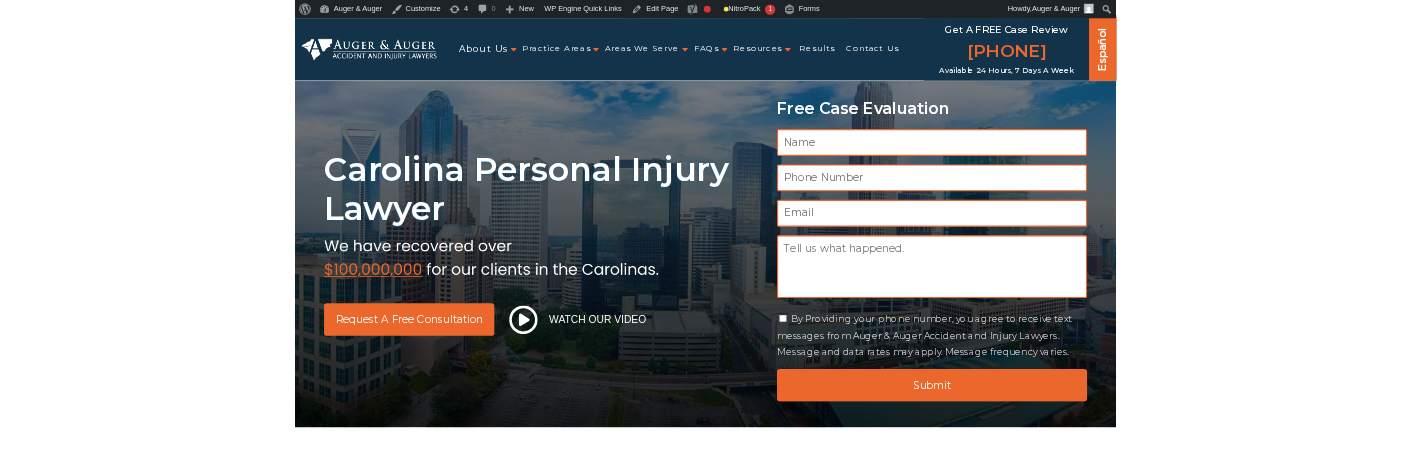 scroll, scrollTop: 0, scrollLeft: 0, axis: both 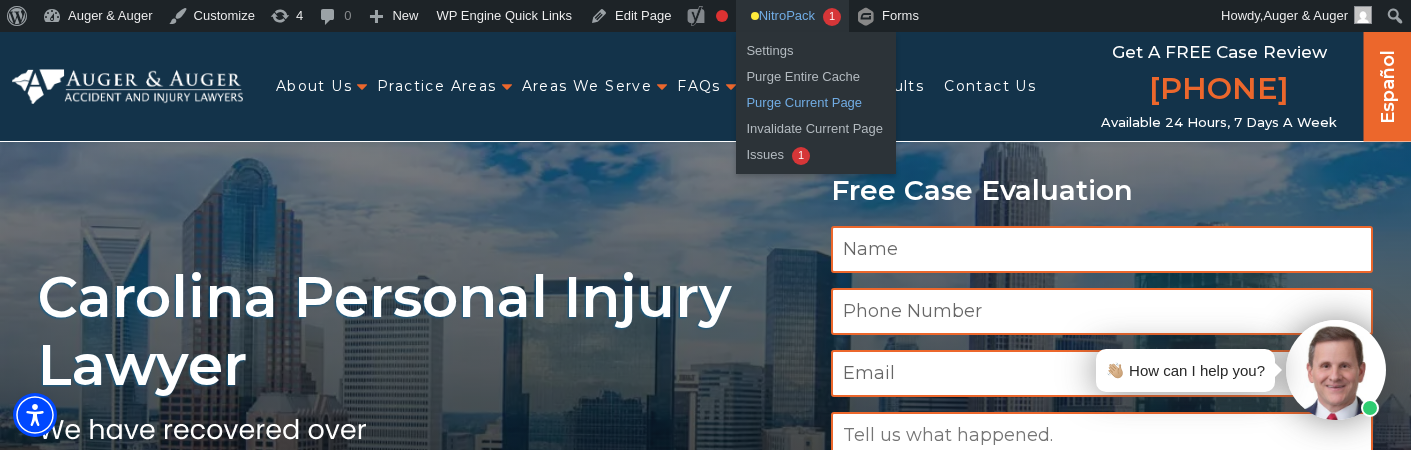 click on "Purge Current Page" at bounding box center [816, 103] 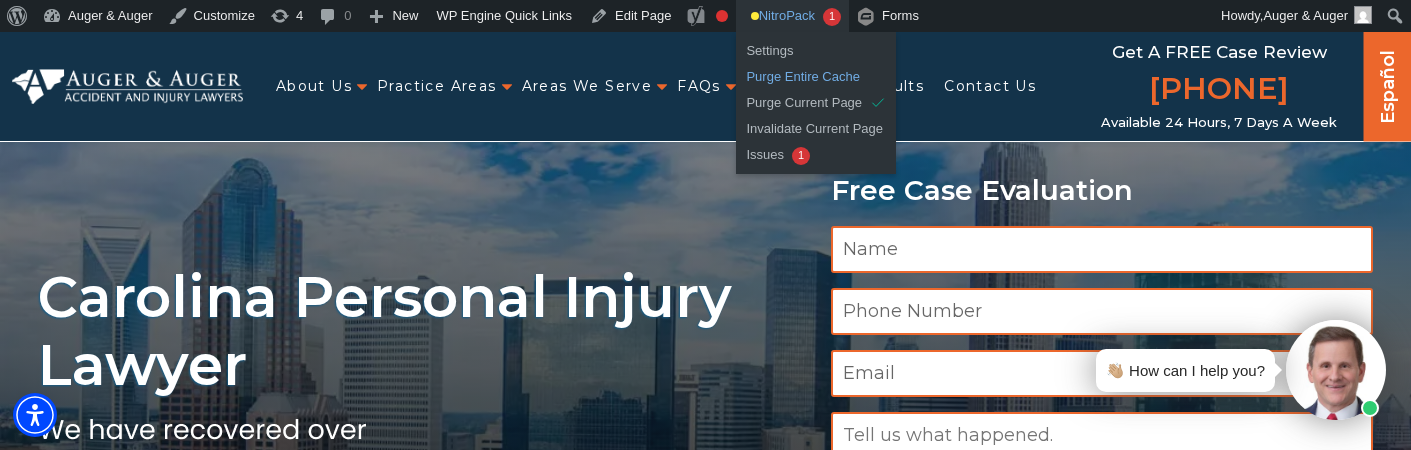 click on "Purge Entire Cache" at bounding box center (816, 77) 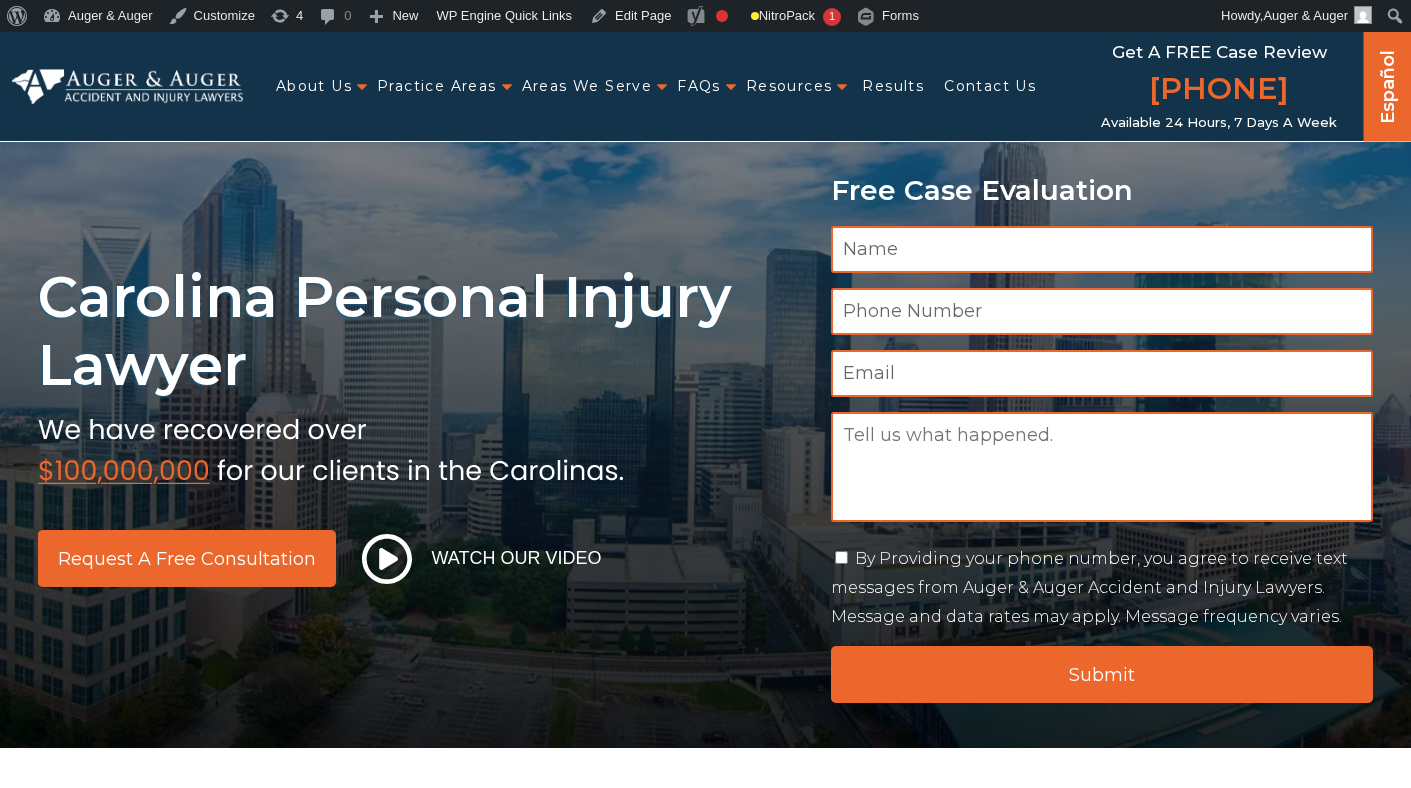 scroll, scrollTop: 0, scrollLeft: 0, axis: both 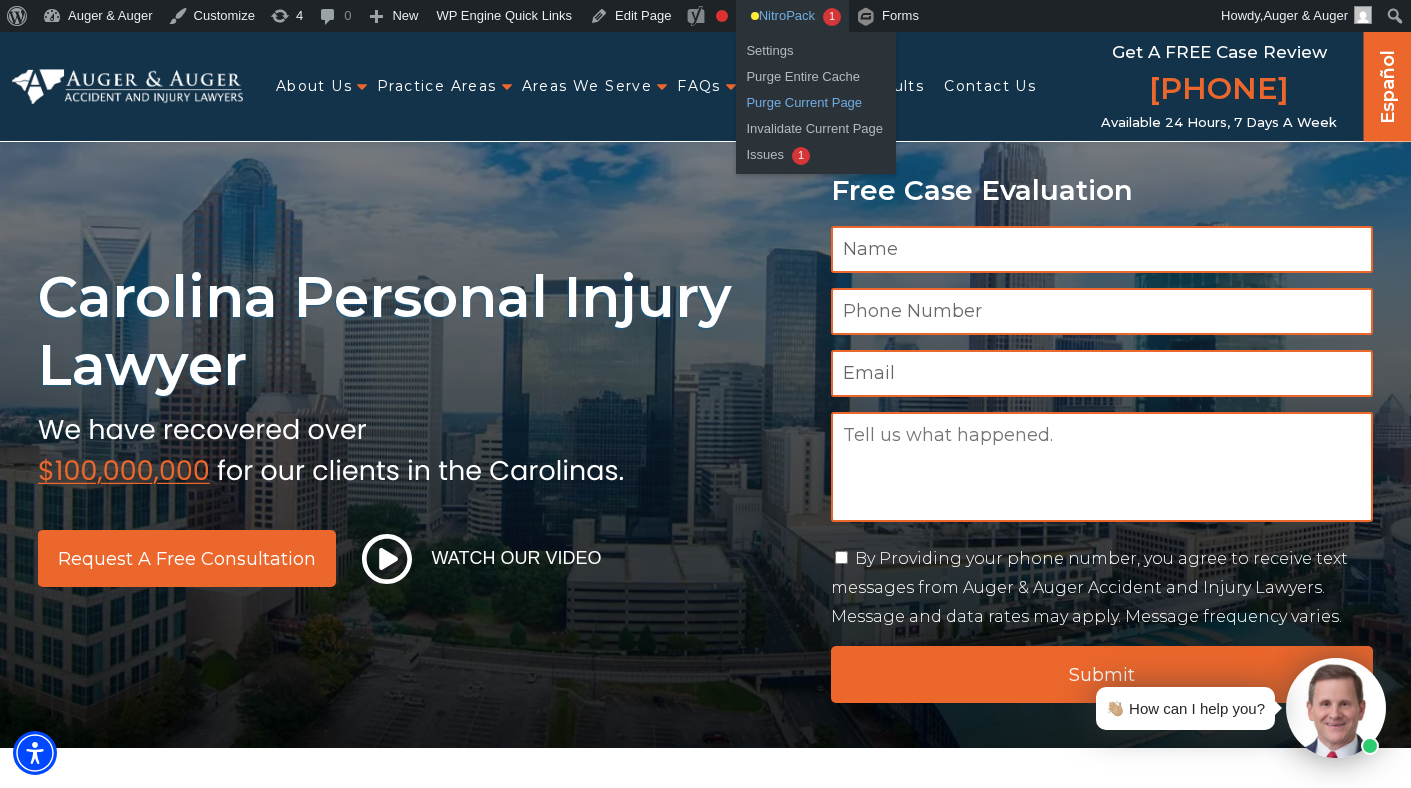 click on "Purge Current Page" at bounding box center [816, 103] 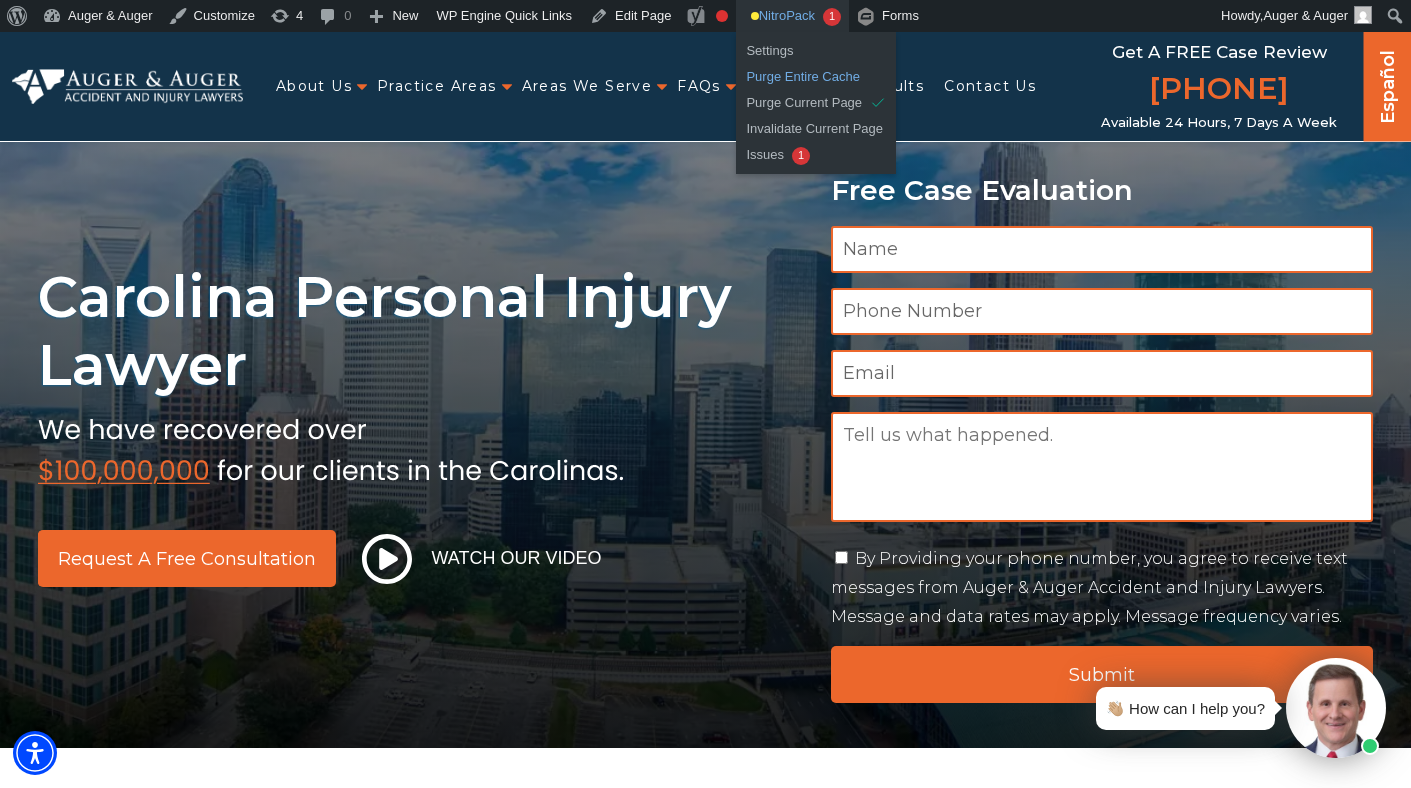 click on "Purge Entire Cache" at bounding box center (816, 77) 